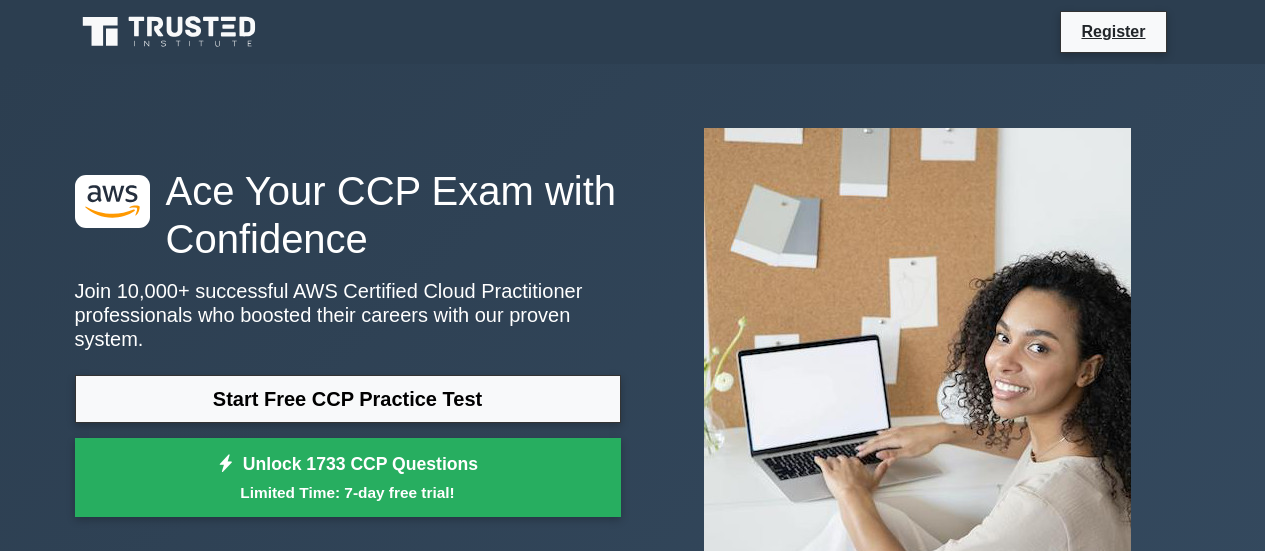 scroll, scrollTop: 0, scrollLeft: 0, axis: both 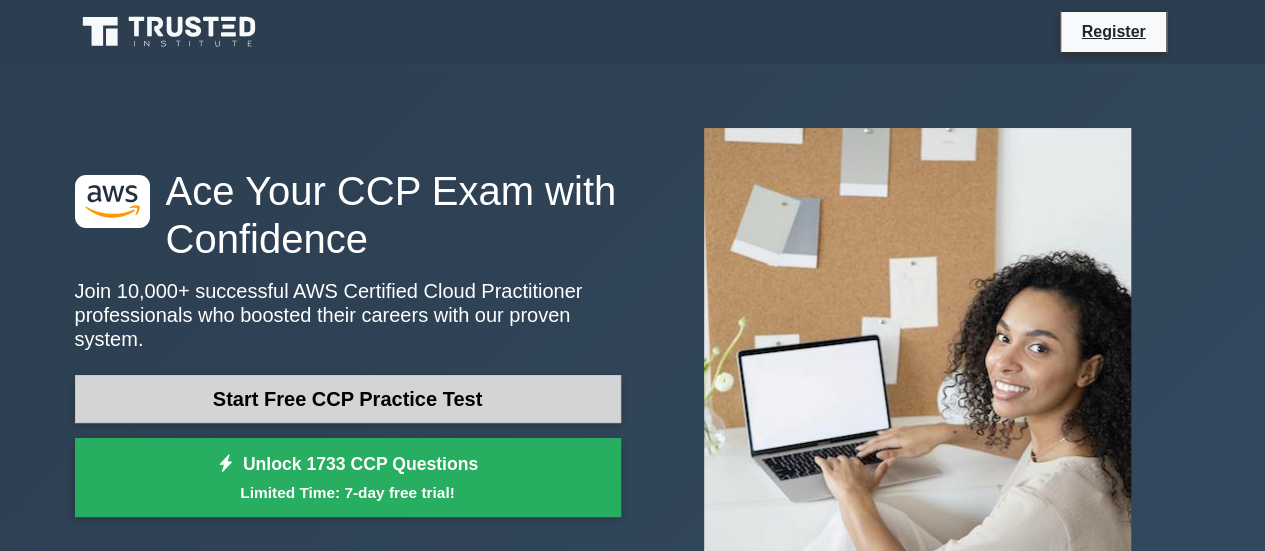 click on "Start Free CCP Practice Test" at bounding box center [348, 399] 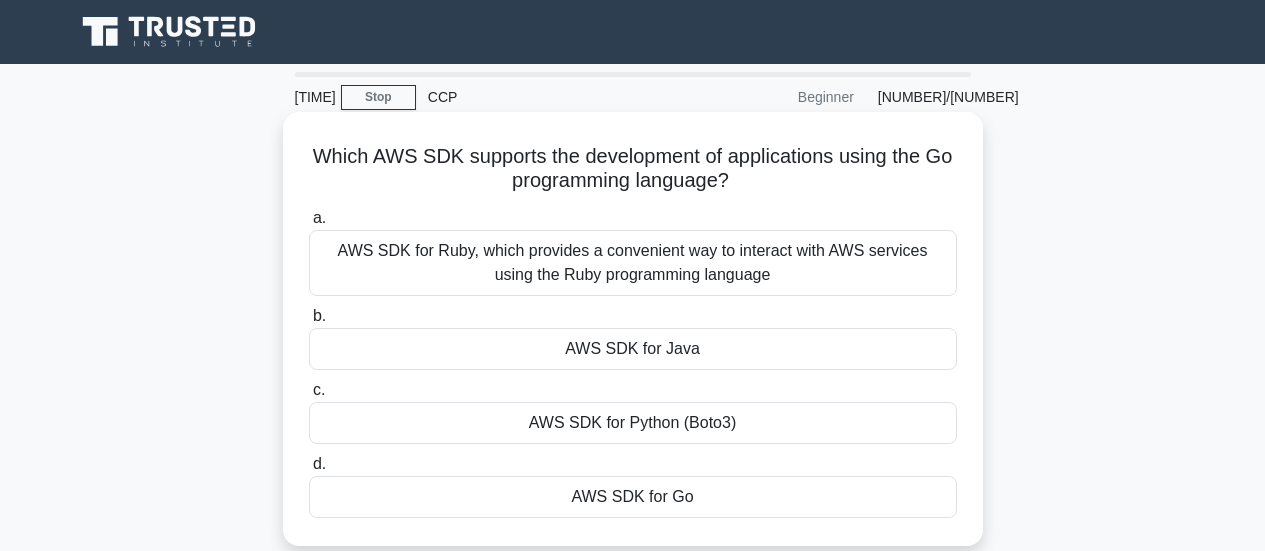 scroll, scrollTop: 0, scrollLeft: 0, axis: both 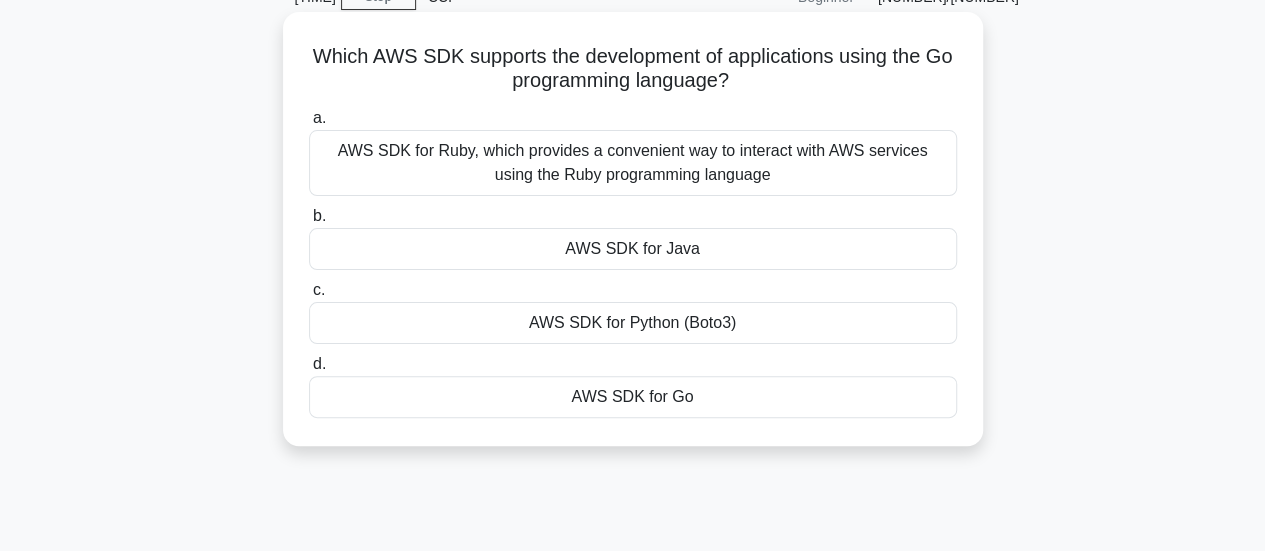 click on "AWS SDK for Go" at bounding box center (633, 397) 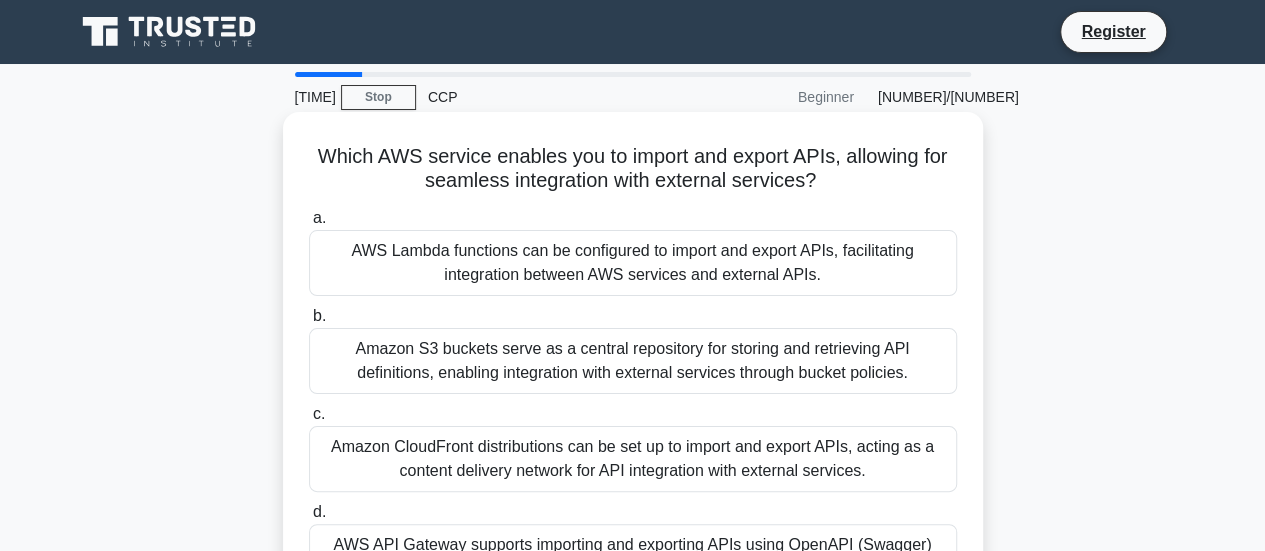 scroll, scrollTop: 100, scrollLeft: 0, axis: vertical 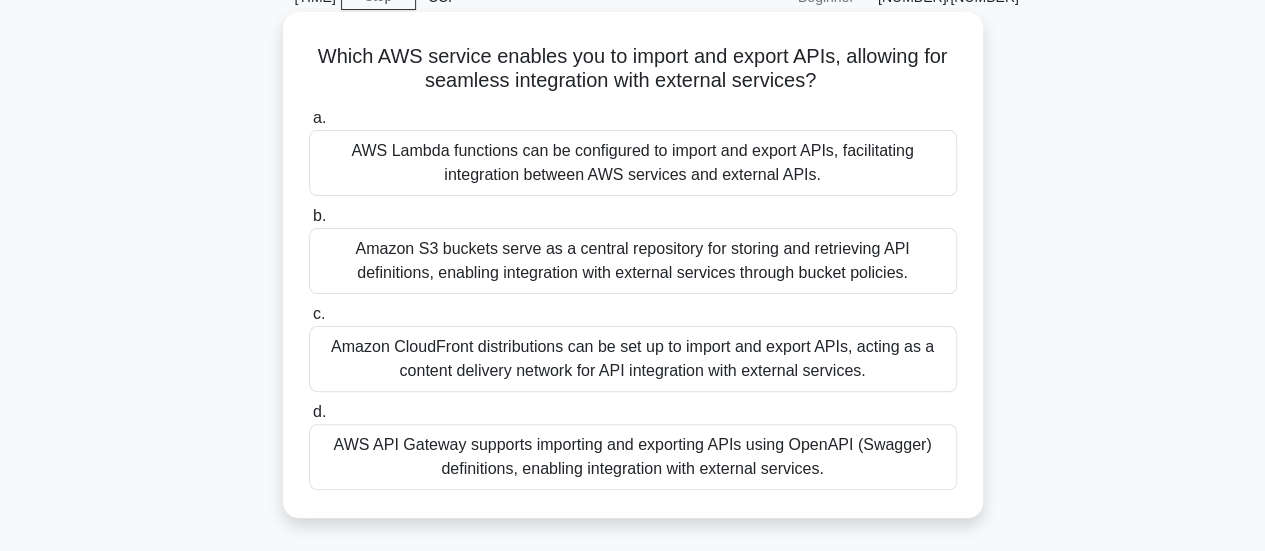 click on "AWS API Gateway supports importing and exporting APIs using OpenAPI (Swagger) definitions, enabling integration with external services." at bounding box center (633, 457) 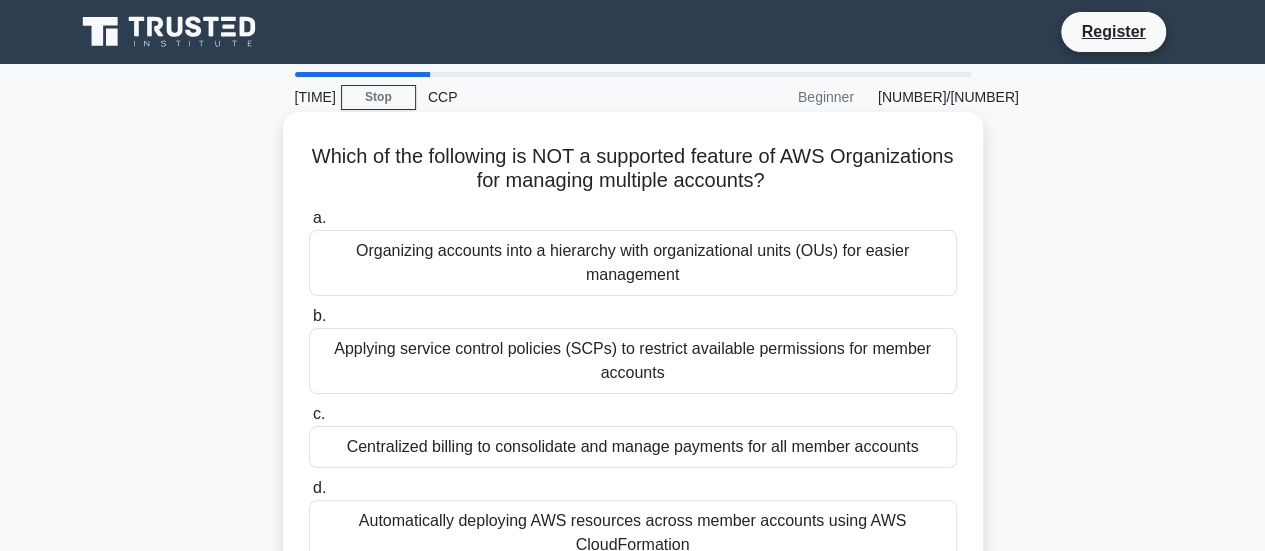 scroll, scrollTop: 100, scrollLeft: 0, axis: vertical 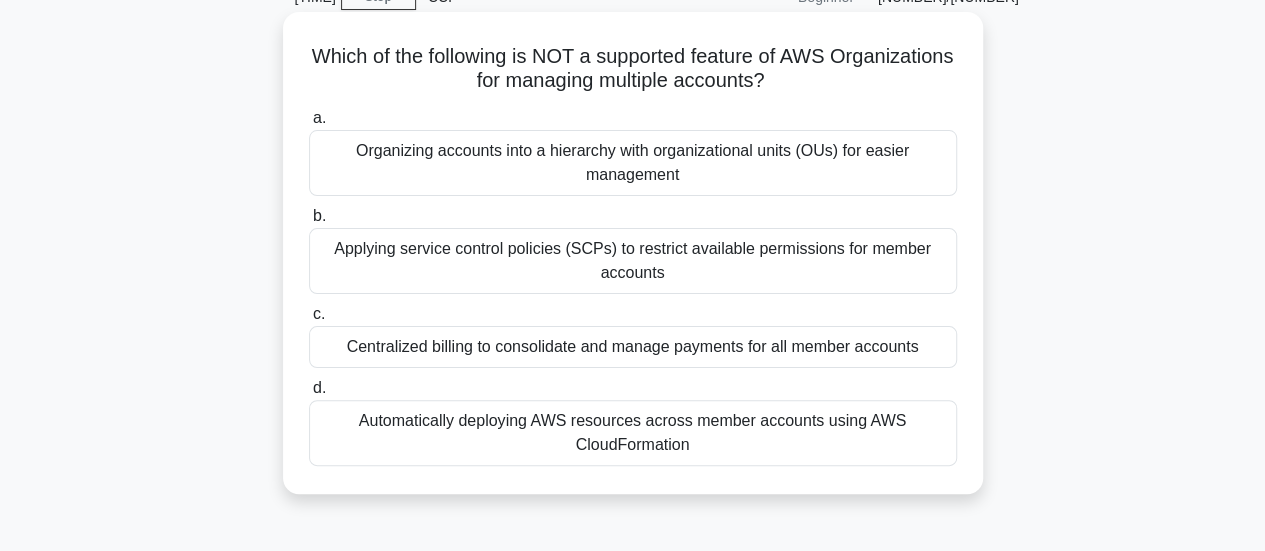 click on "Automatically deploying AWS resources across member accounts using AWS CloudFormation" at bounding box center (633, 433) 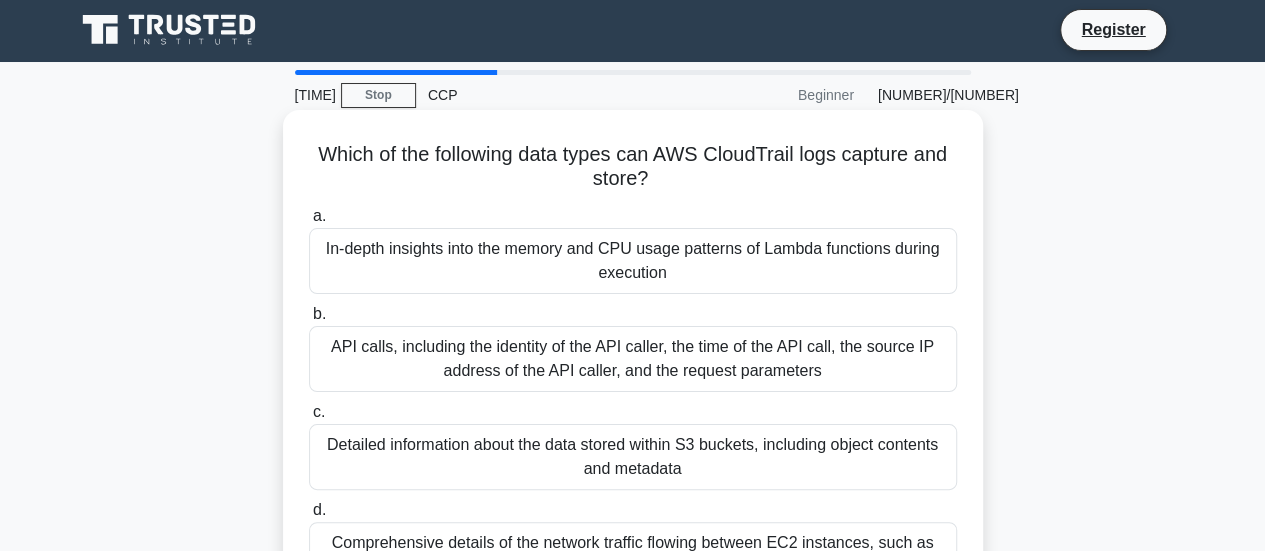 scroll, scrollTop: 0, scrollLeft: 0, axis: both 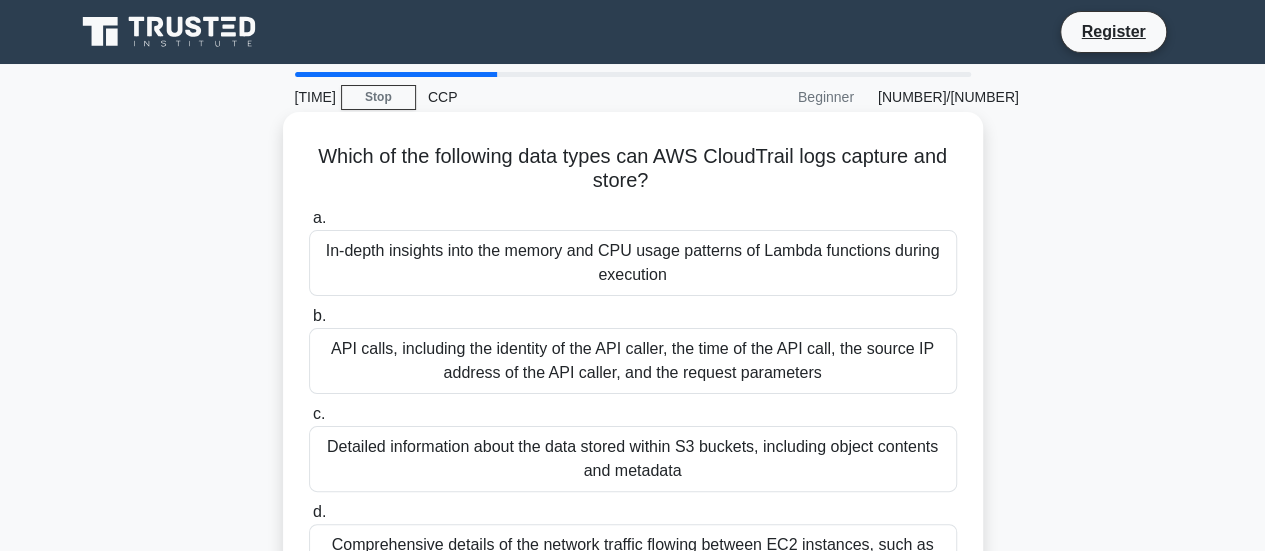 click on "API calls, including the identity of the API caller, the time of the API call, the source IP address of the API caller, and the request parameters" at bounding box center [633, 361] 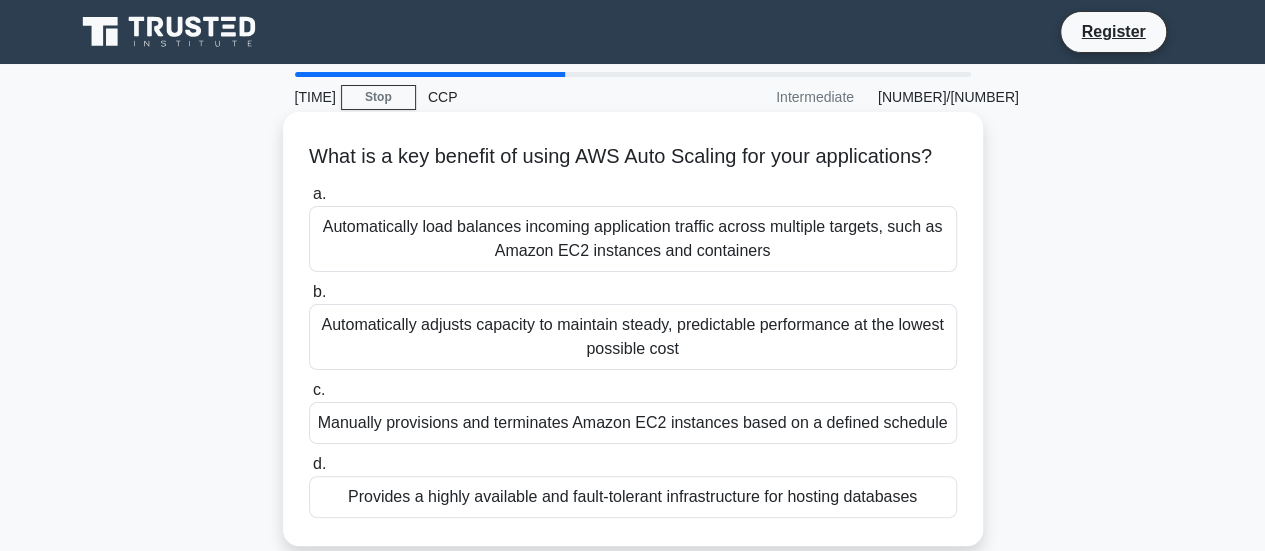 click on "Automatically adjusts capacity to maintain steady, predictable performance at the lowest possible cost" at bounding box center [633, 337] 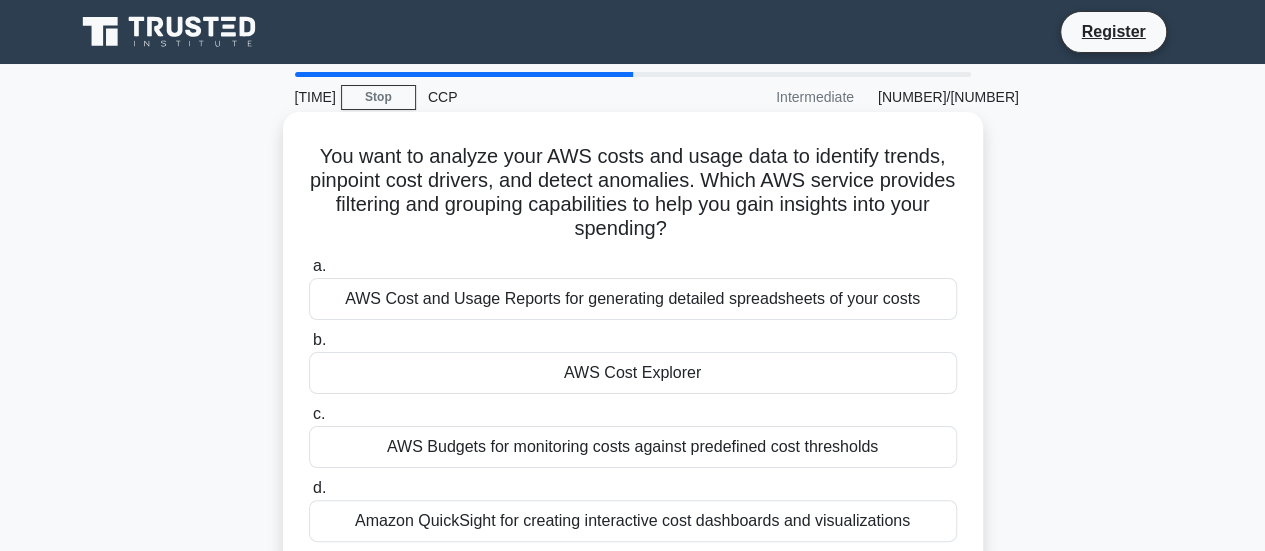 click on "AWS Cost Explorer" at bounding box center [633, 373] 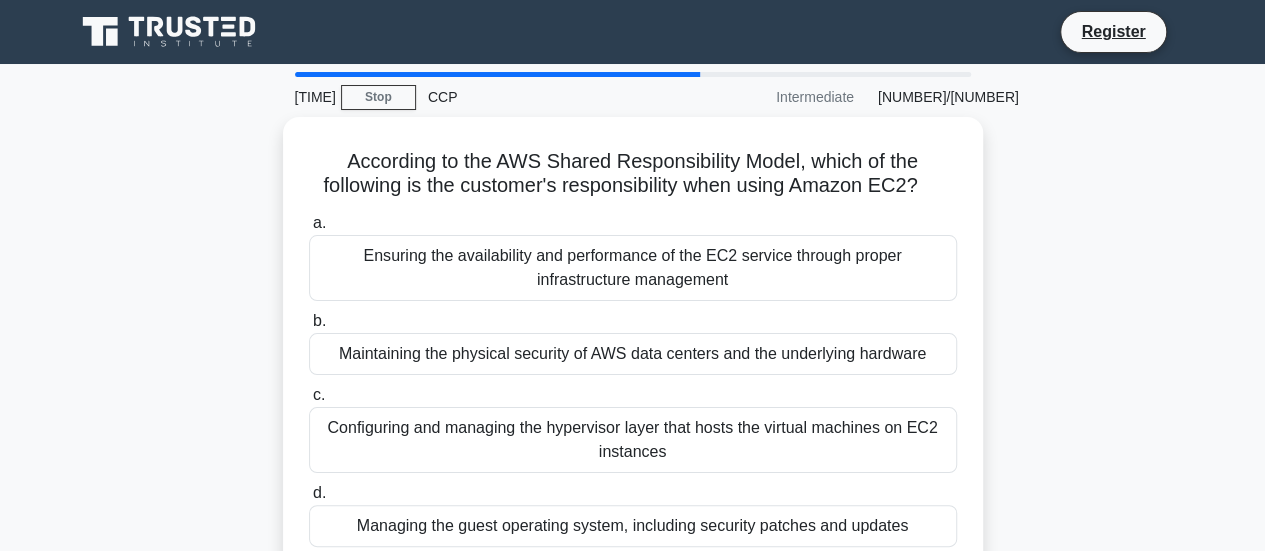 click on "Configuring and managing the hypervisor layer that hosts the virtual machines on EC2 instances" at bounding box center [633, 440] 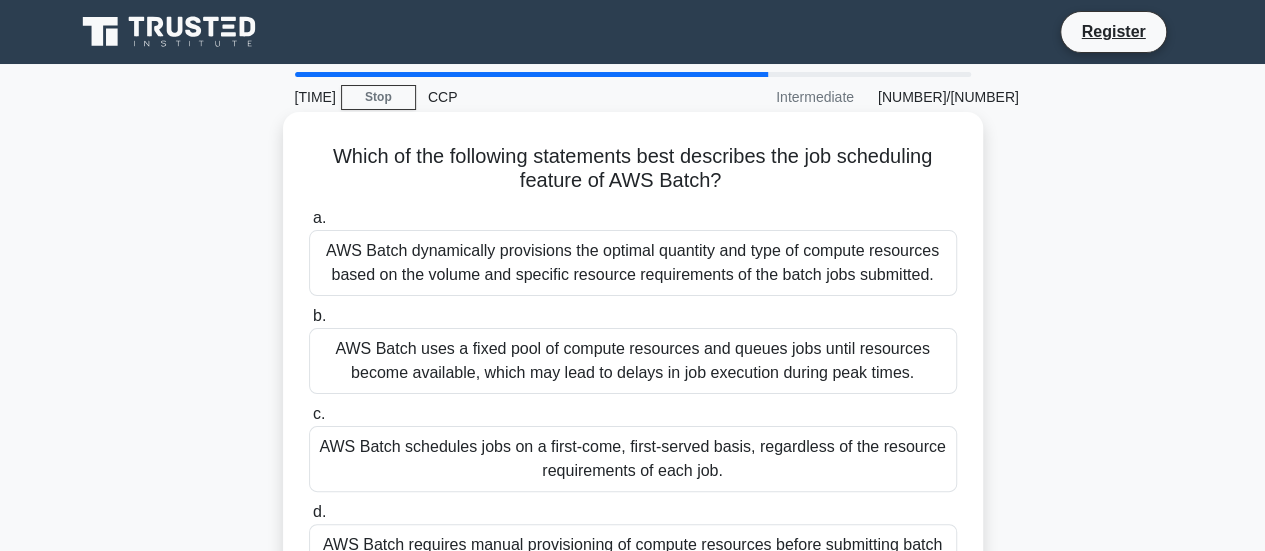 click on "AWS Batch uses a fixed pool of compute resources and queues jobs until resources become available, which may lead to delays in job execution during peak times." at bounding box center [633, 361] 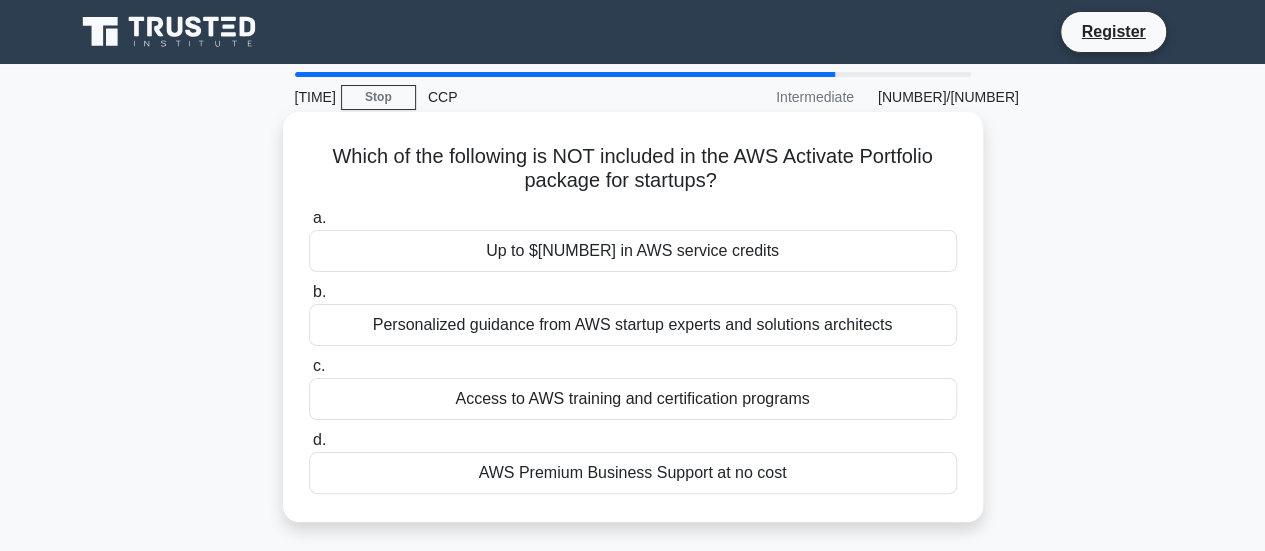 click on "c. Access to AWS training and certification programs" at bounding box center [633, 387] 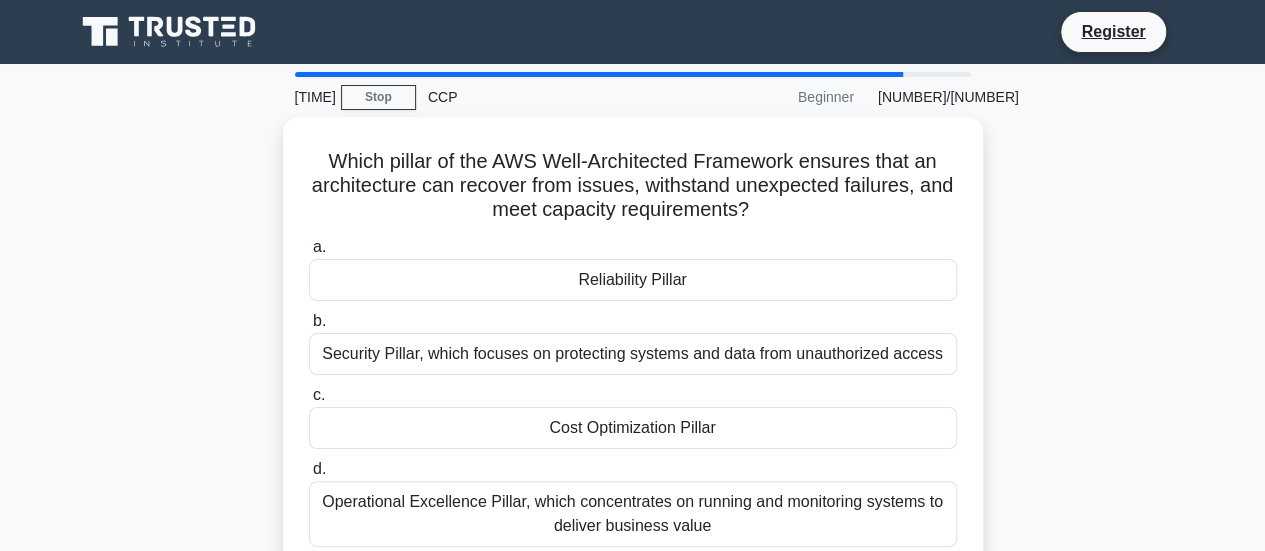 click on "Security Pillar, which focuses on protecting systems and data from unauthorized access" at bounding box center [633, 354] 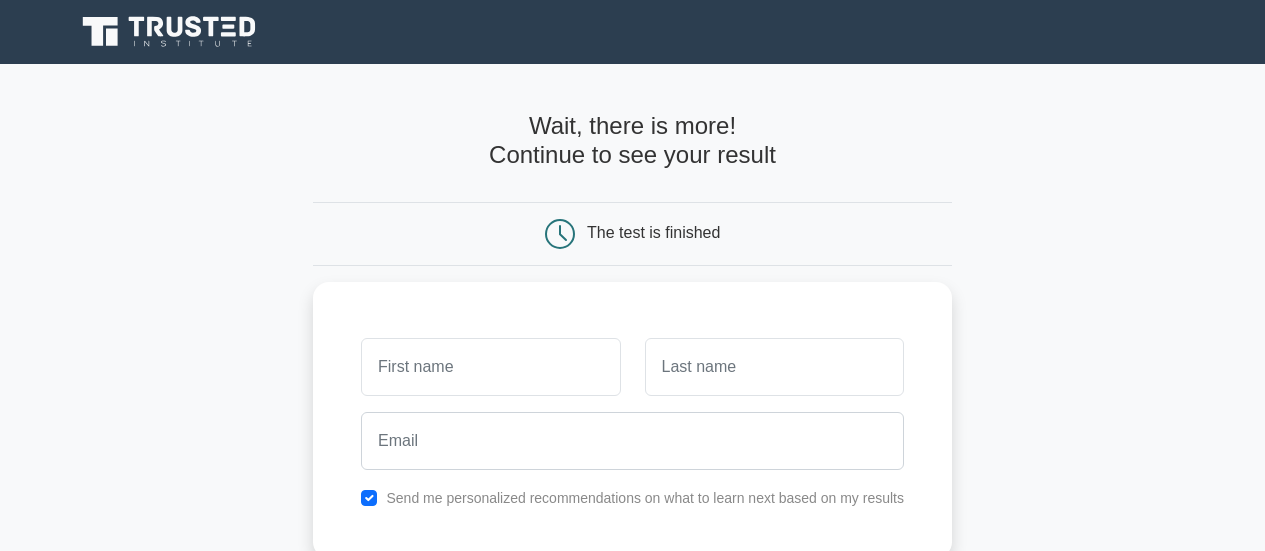 scroll, scrollTop: 0, scrollLeft: 0, axis: both 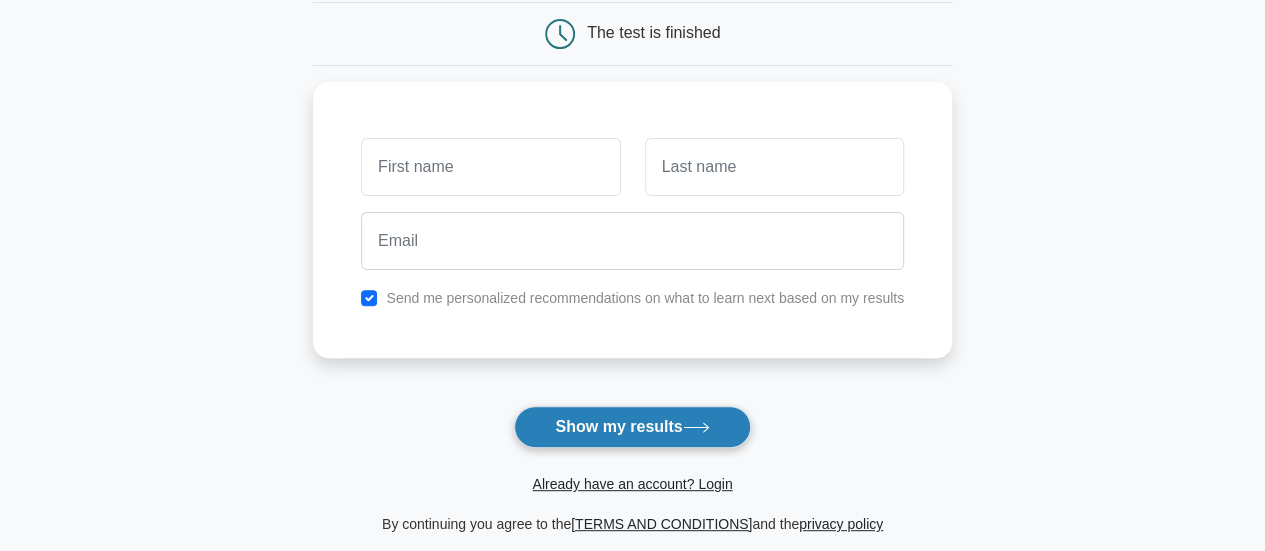 click on "Show my results" at bounding box center [632, 427] 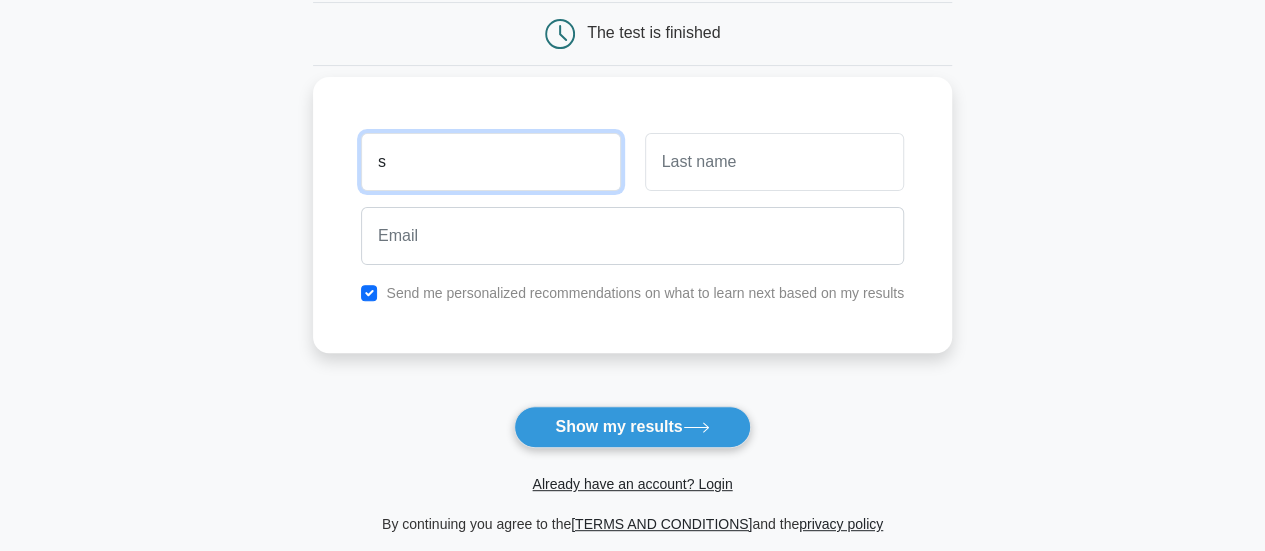 type on "s" 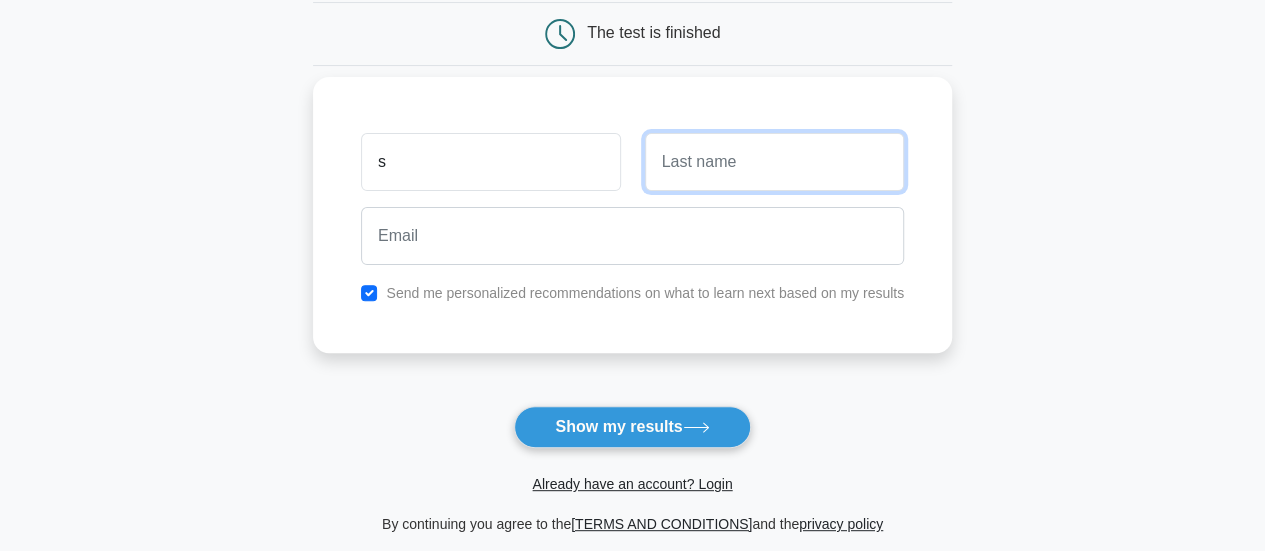 click at bounding box center [774, 162] 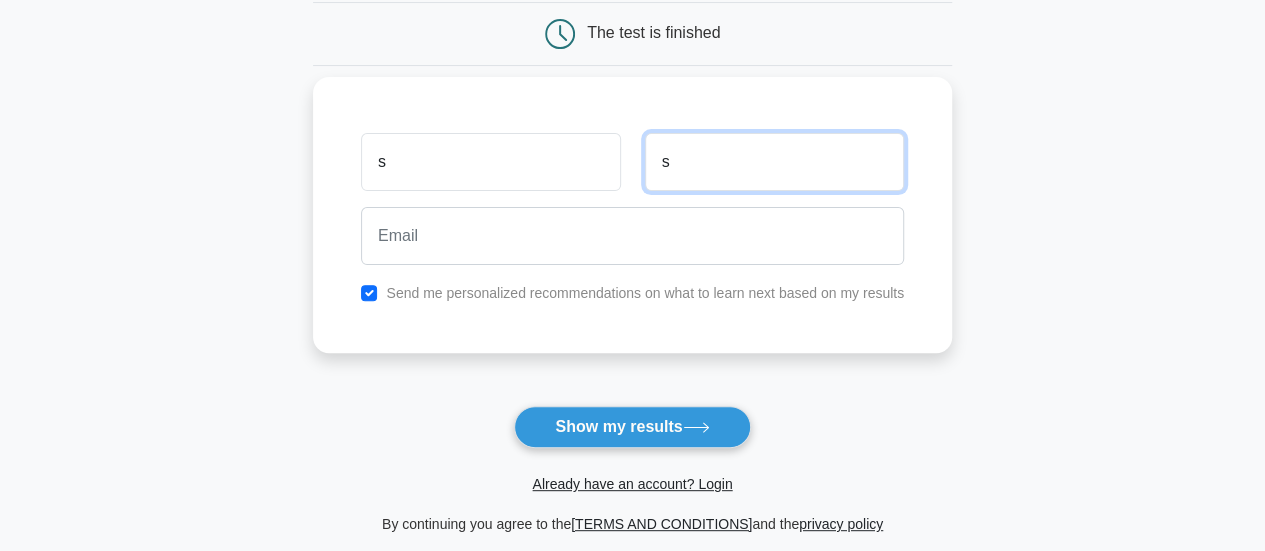 type on "s" 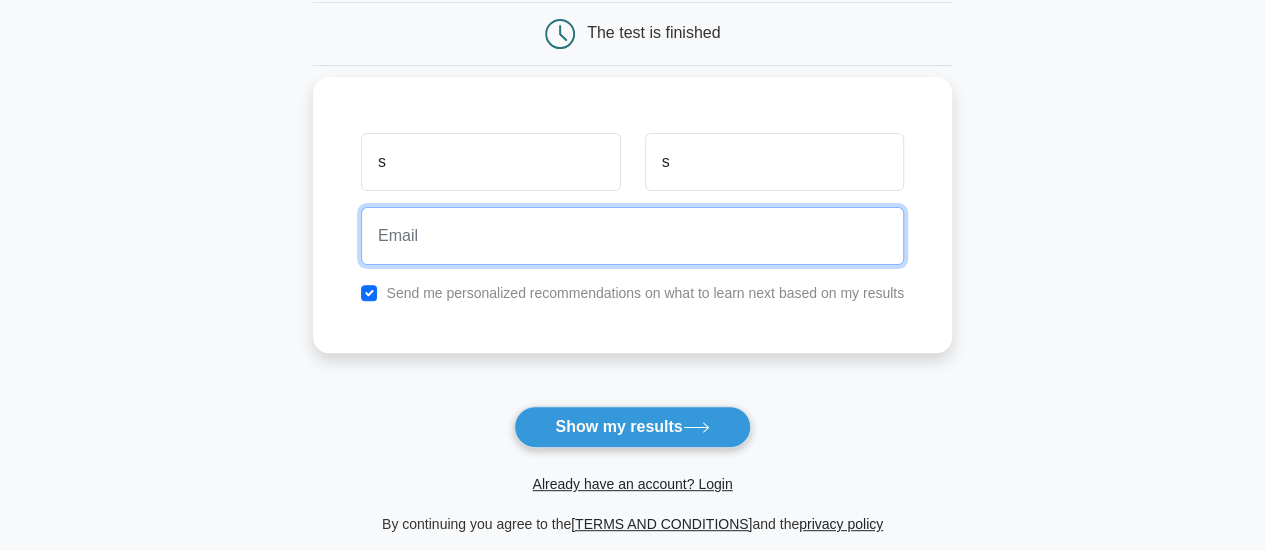 click at bounding box center [632, 236] 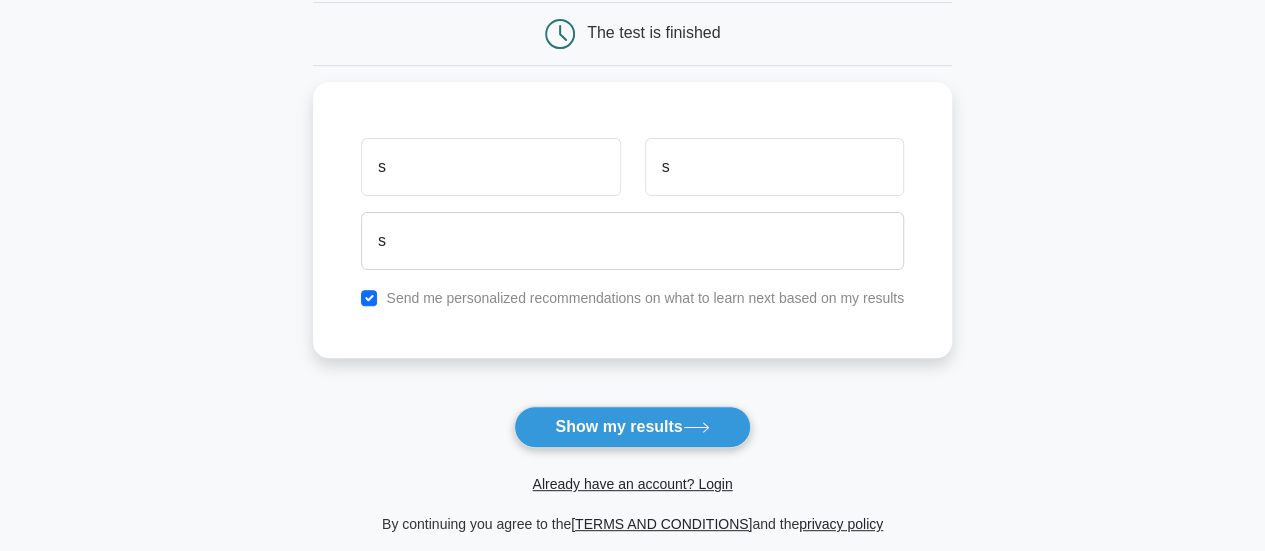 click on "Wait, there is more! Continue to see your result
The test is finished
s s s" at bounding box center [632, 224] 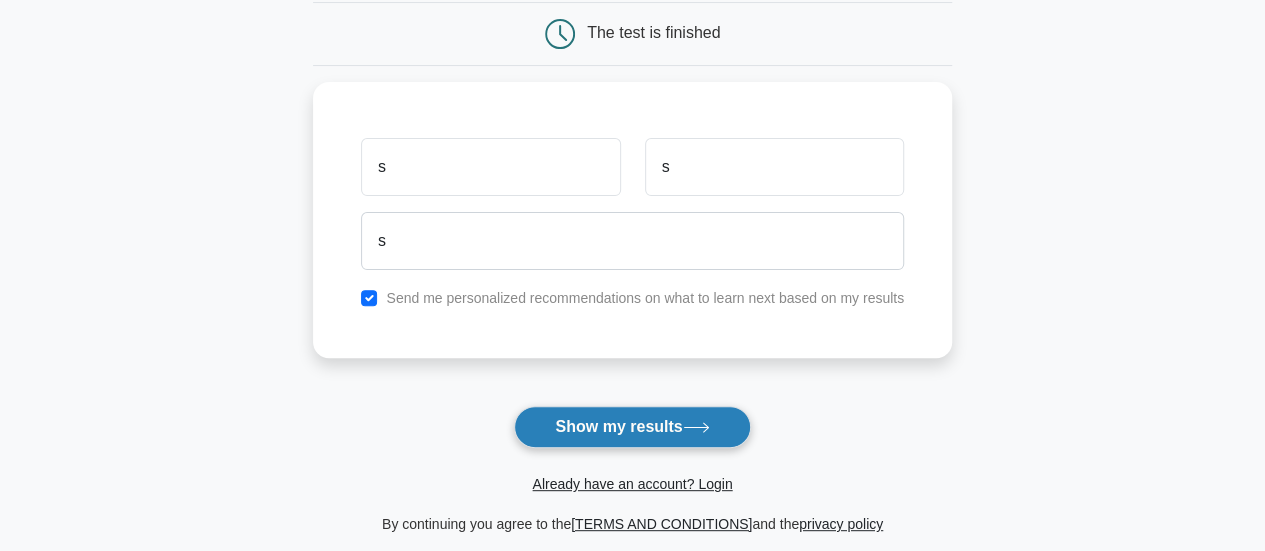 click on "Show my results" at bounding box center [632, 427] 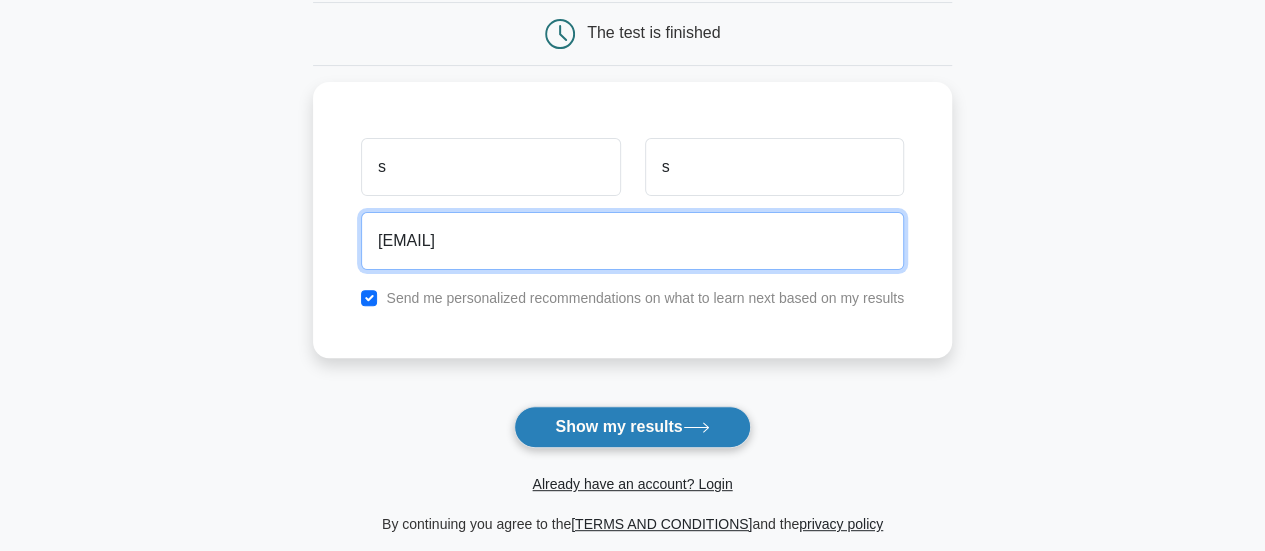 type on "sw2@GMAIL.COM" 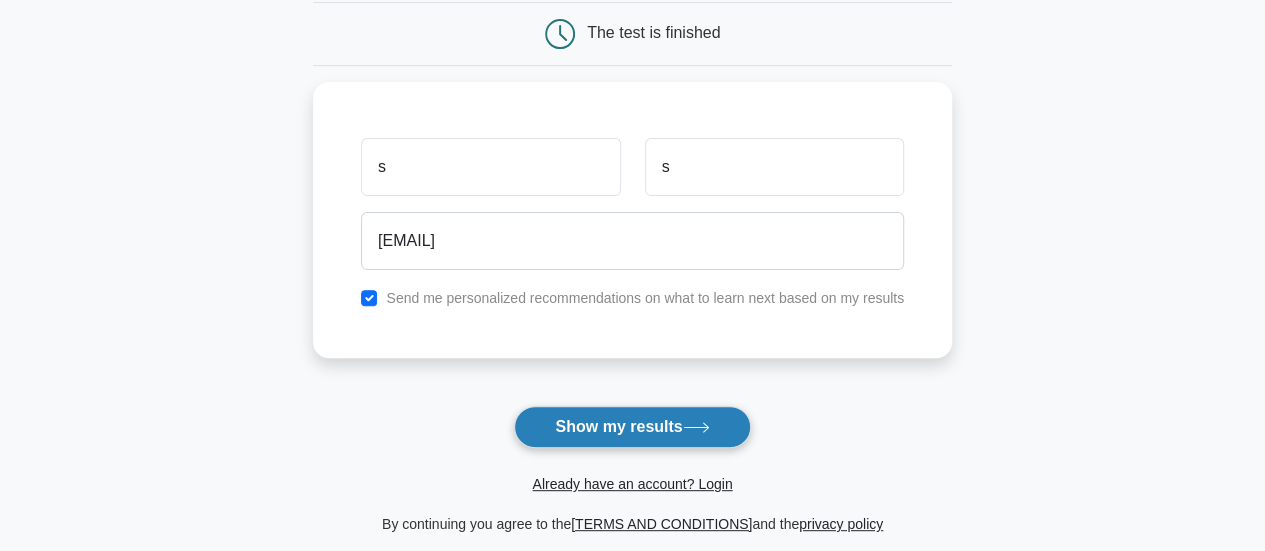 click on "Show my results" at bounding box center (632, 427) 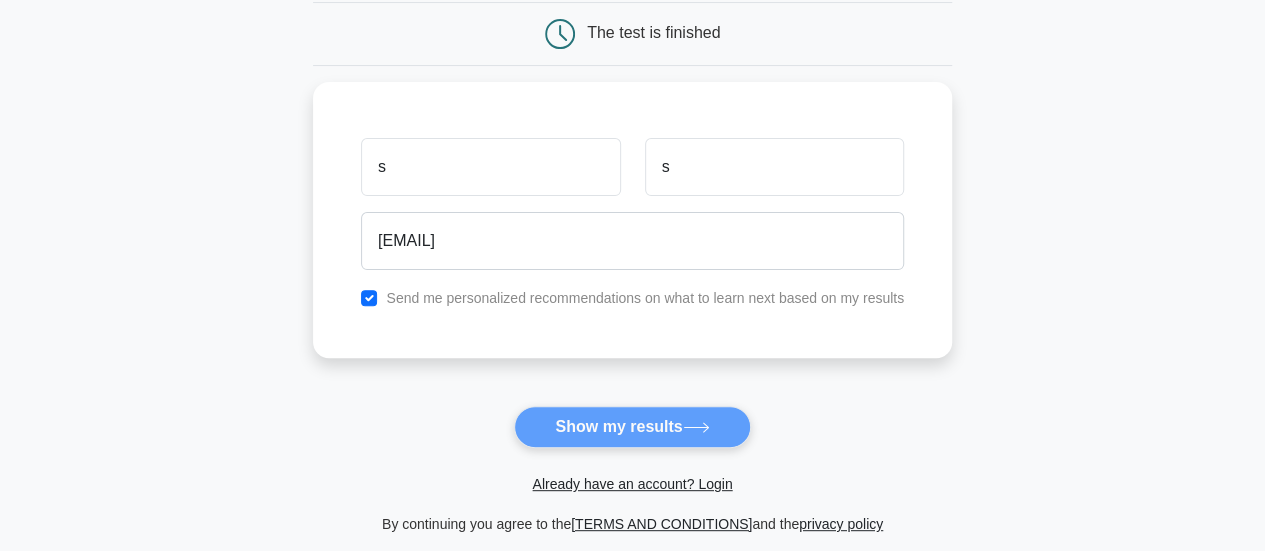 click on "Wait, there is more! Continue to see your result
The test is finished
s s" at bounding box center [632, 224] 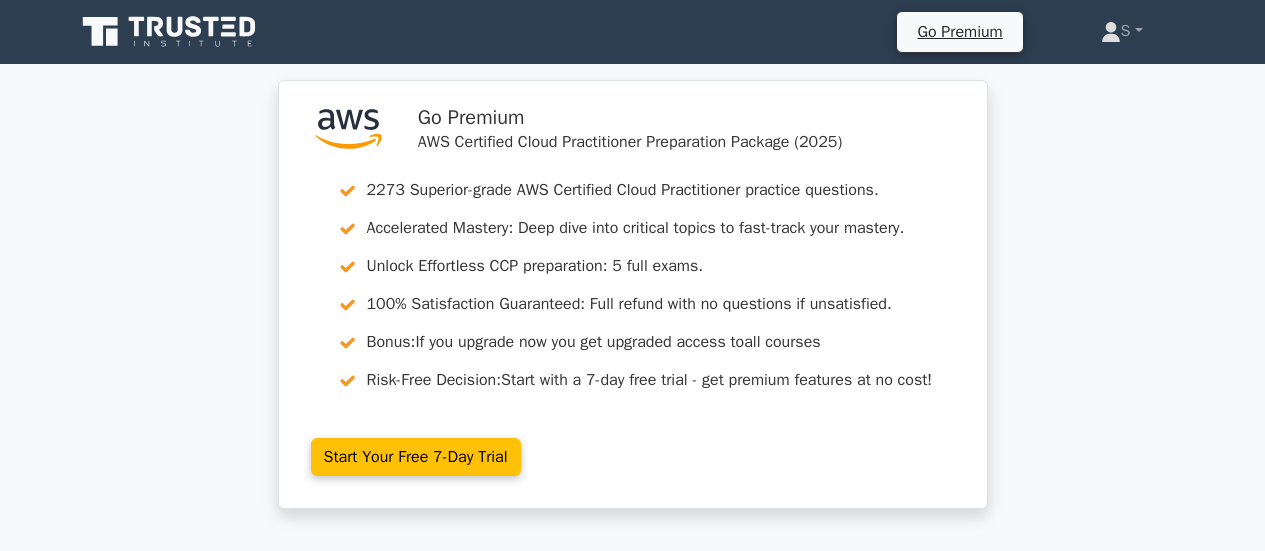 scroll, scrollTop: 0, scrollLeft: 0, axis: both 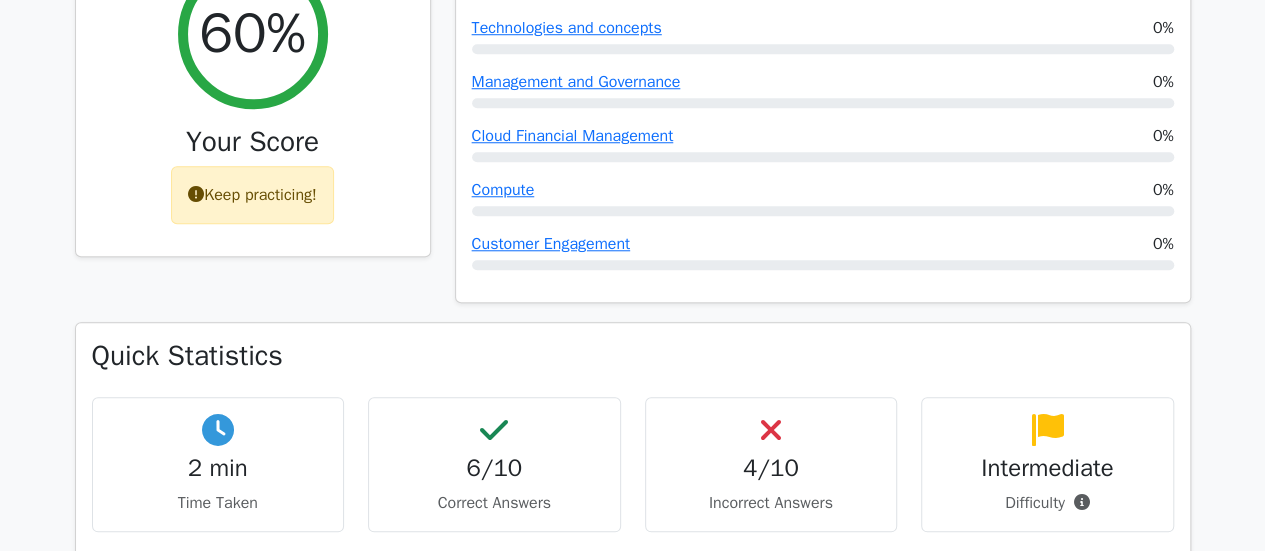click on "6/10" at bounding box center (218, 468) 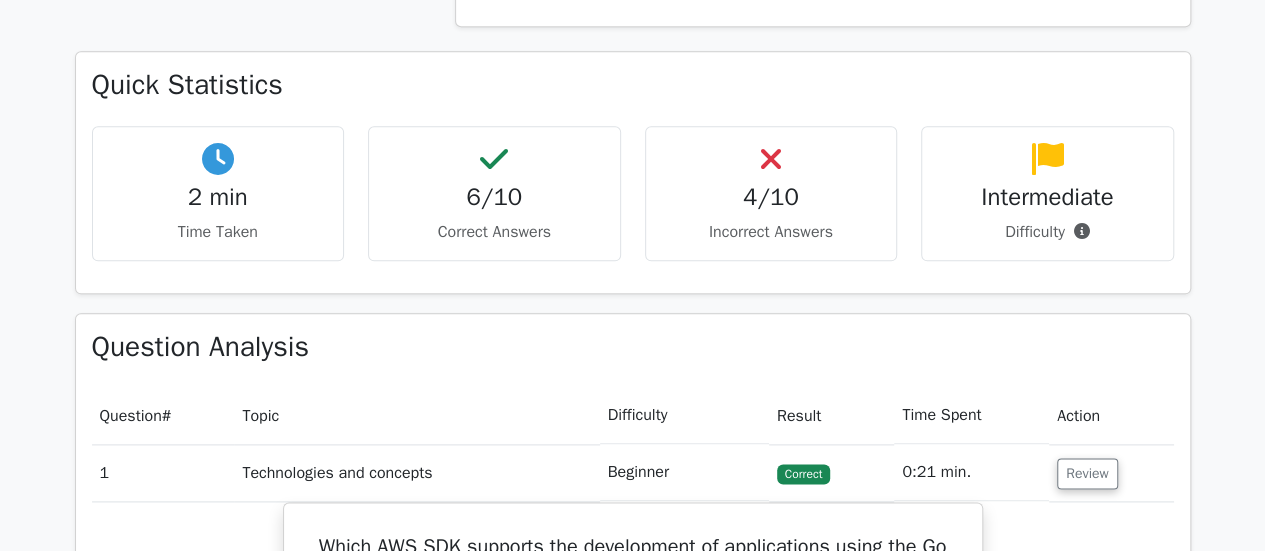 scroll, scrollTop: 1107, scrollLeft: 0, axis: vertical 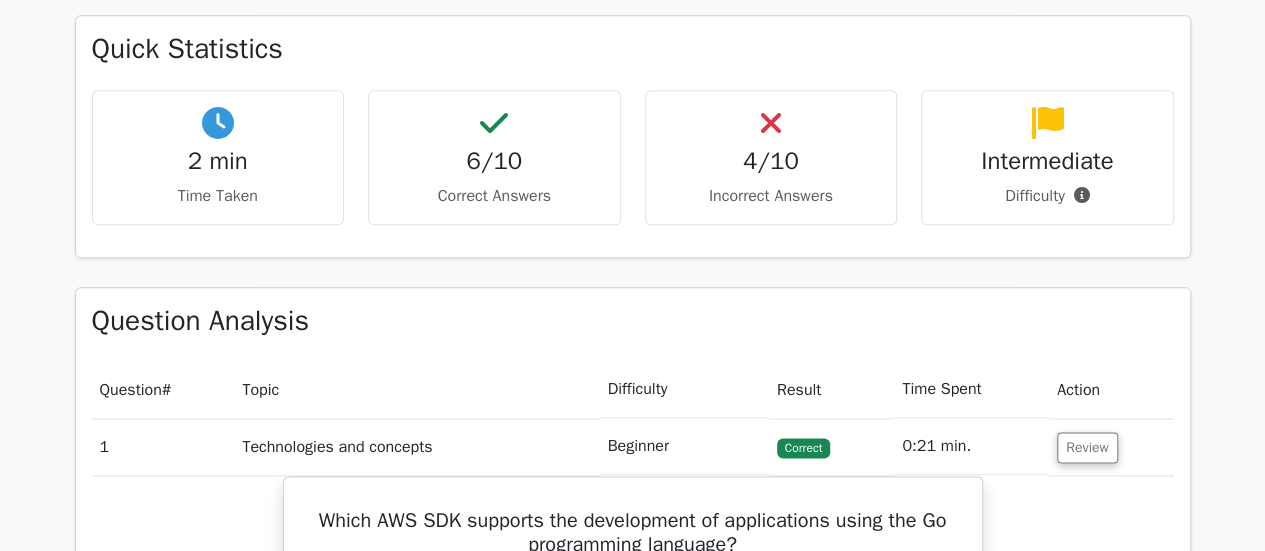 click on "6/10" at bounding box center (218, 161) 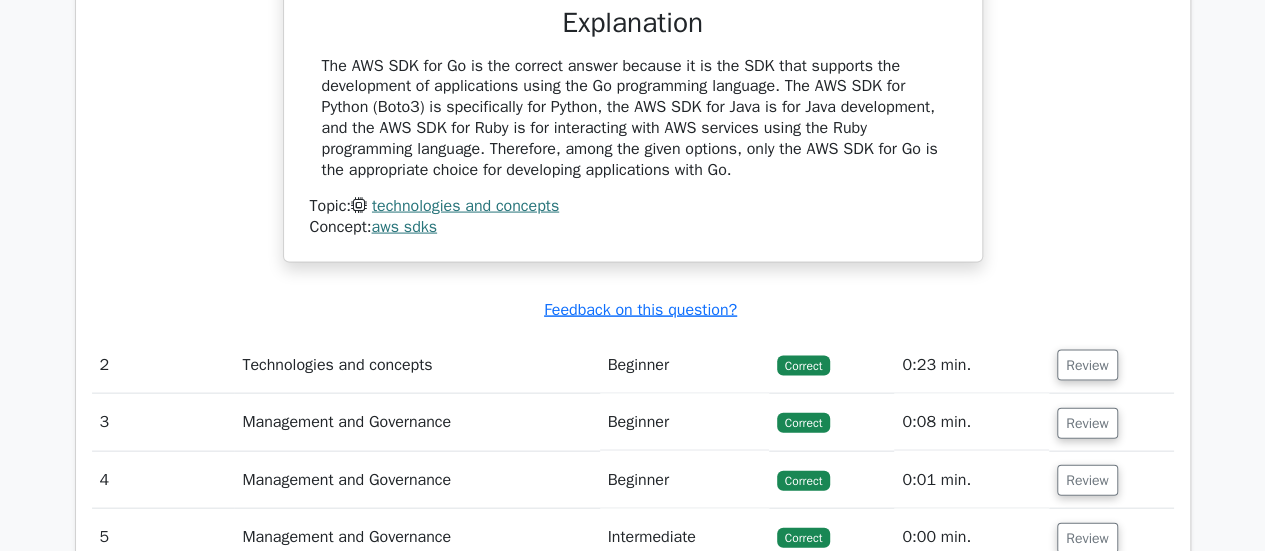 scroll, scrollTop: 2107, scrollLeft: 0, axis: vertical 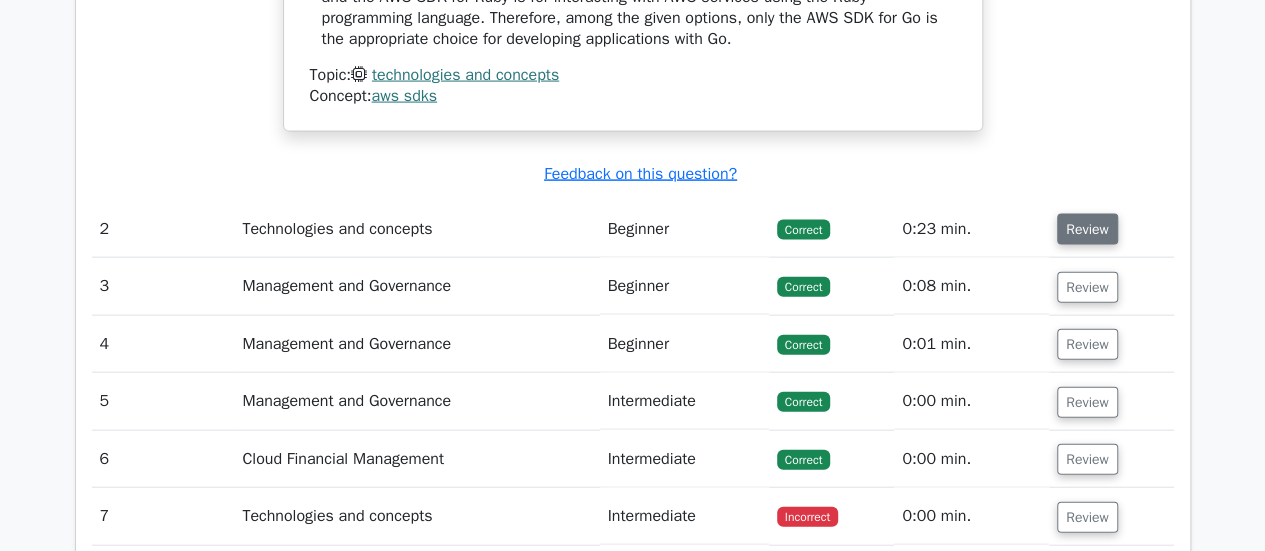 click on "Review" at bounding box center (1087, 229) 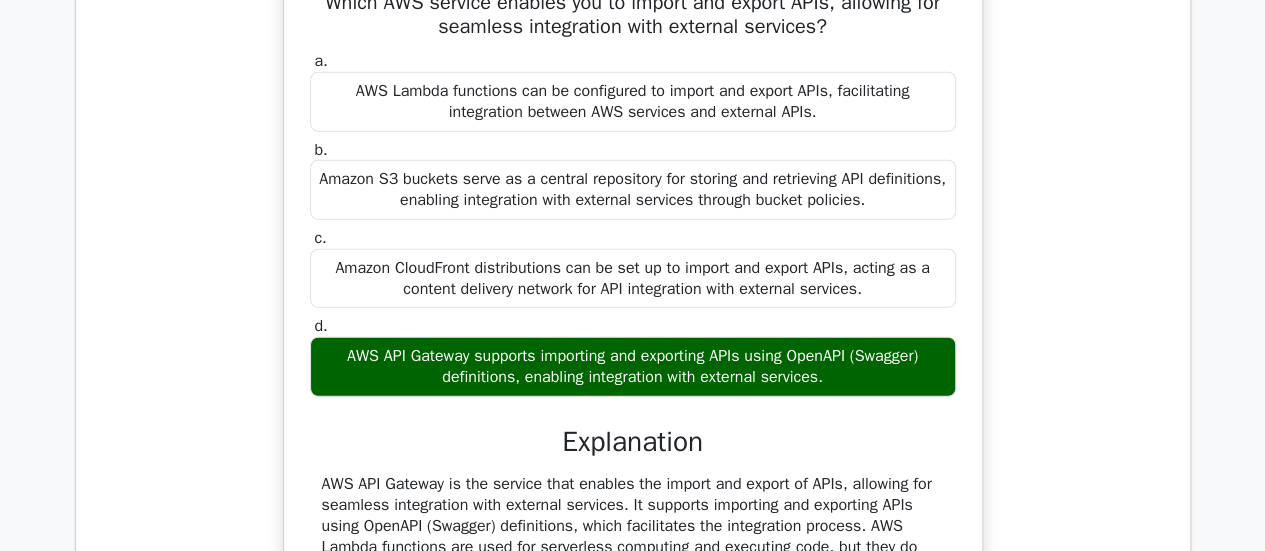 scroll, scrollTop: 2807, scrollLeft: 0, axis: vertical 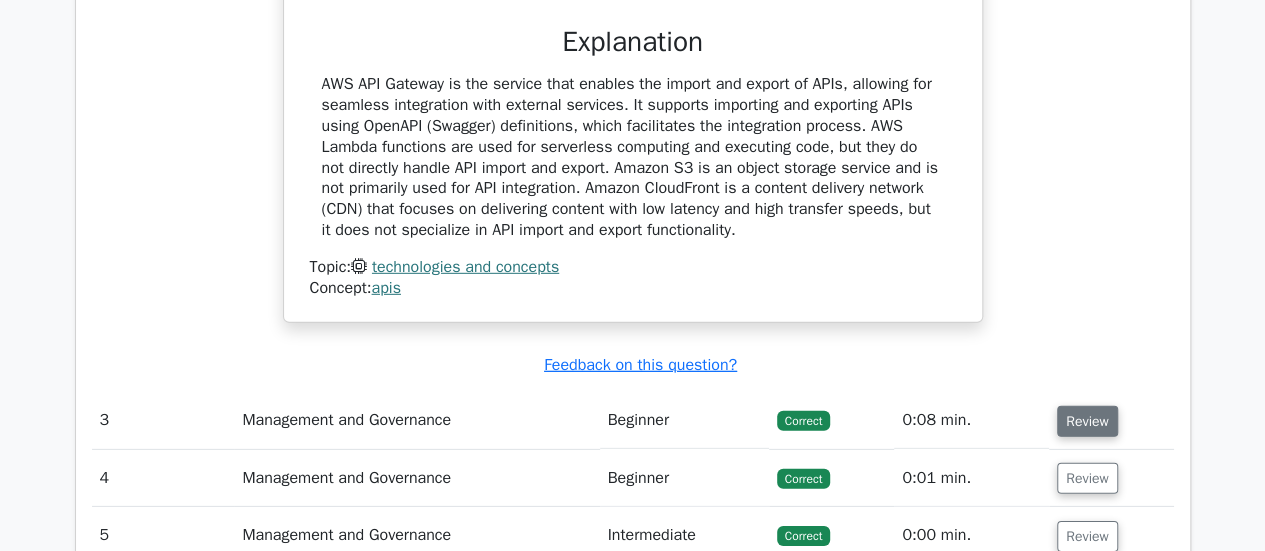 click on "Review" at bounding box center (1087, 421) 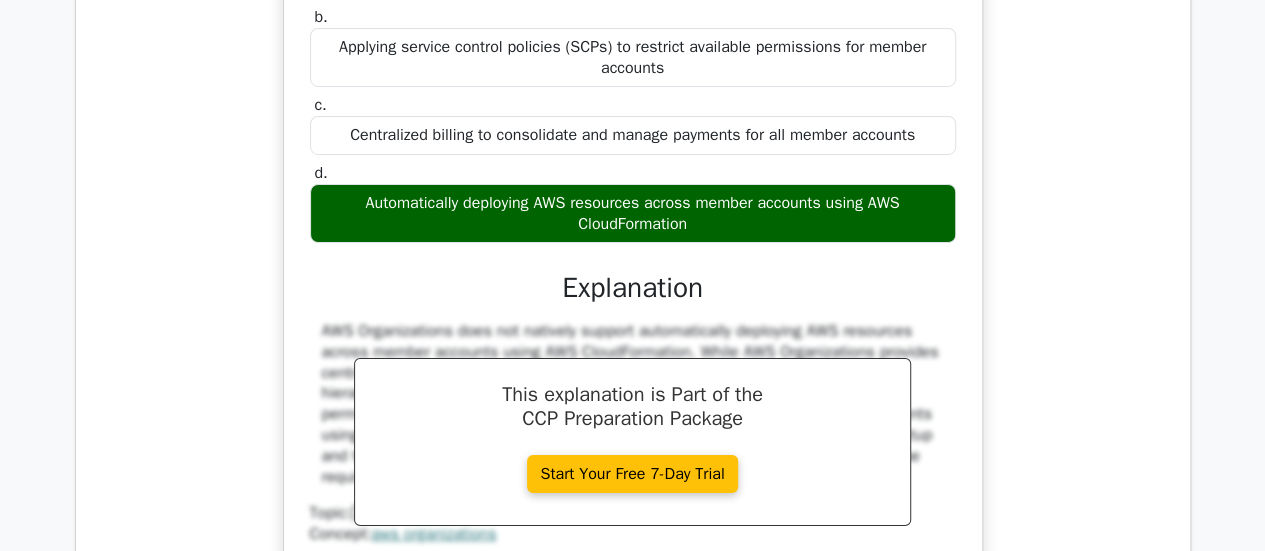 scroll, scrollTop: 3707, scrollLeft: 0, axis: vertical 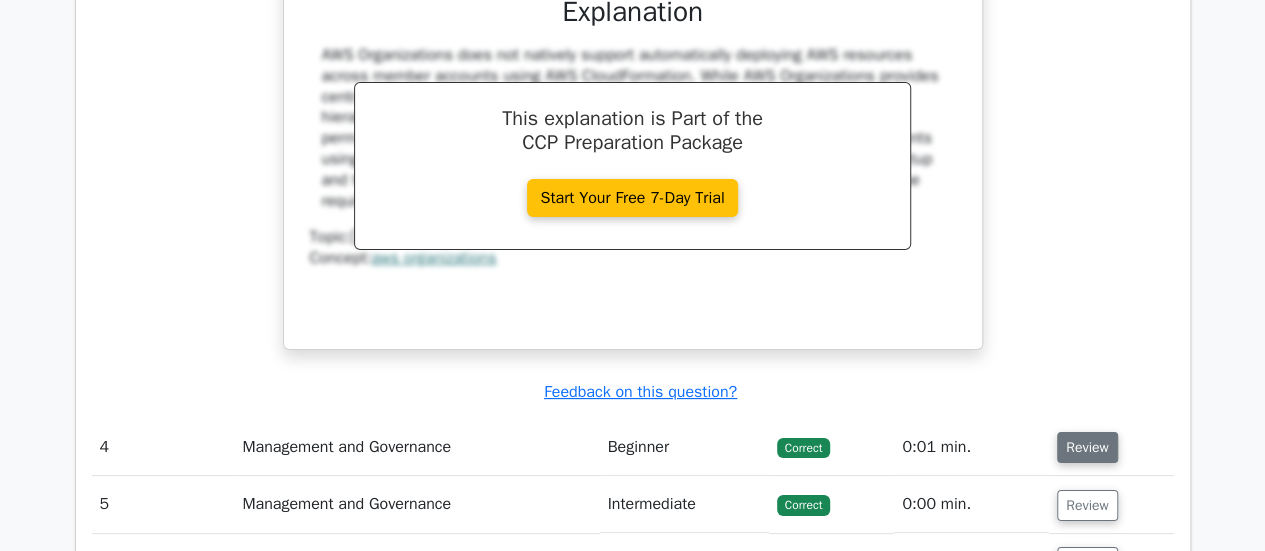 click on "Review" at bounding box center [1087, 447] 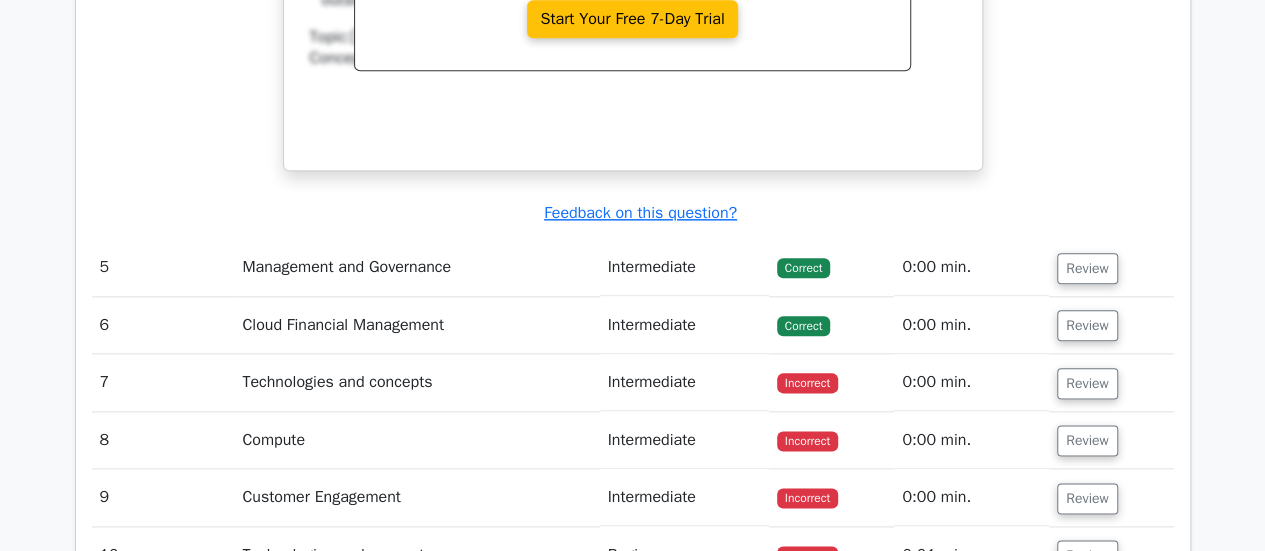 scroll, scrollTop: 4907, scrollLeft: 0, axis: vertical 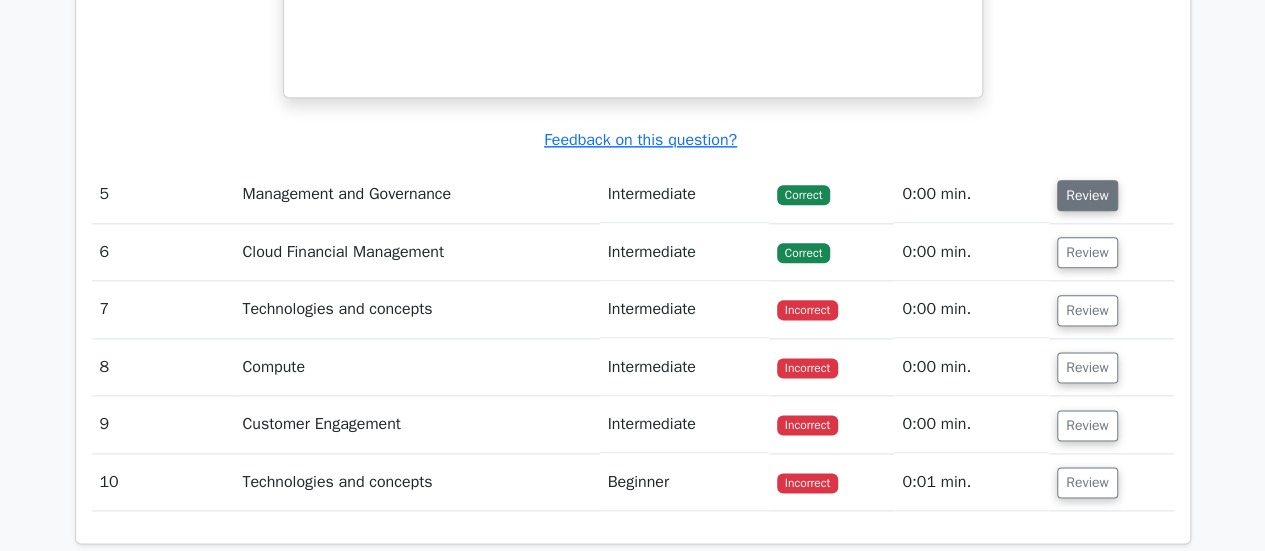 click on "Review" at bounding box center (1087, 195) 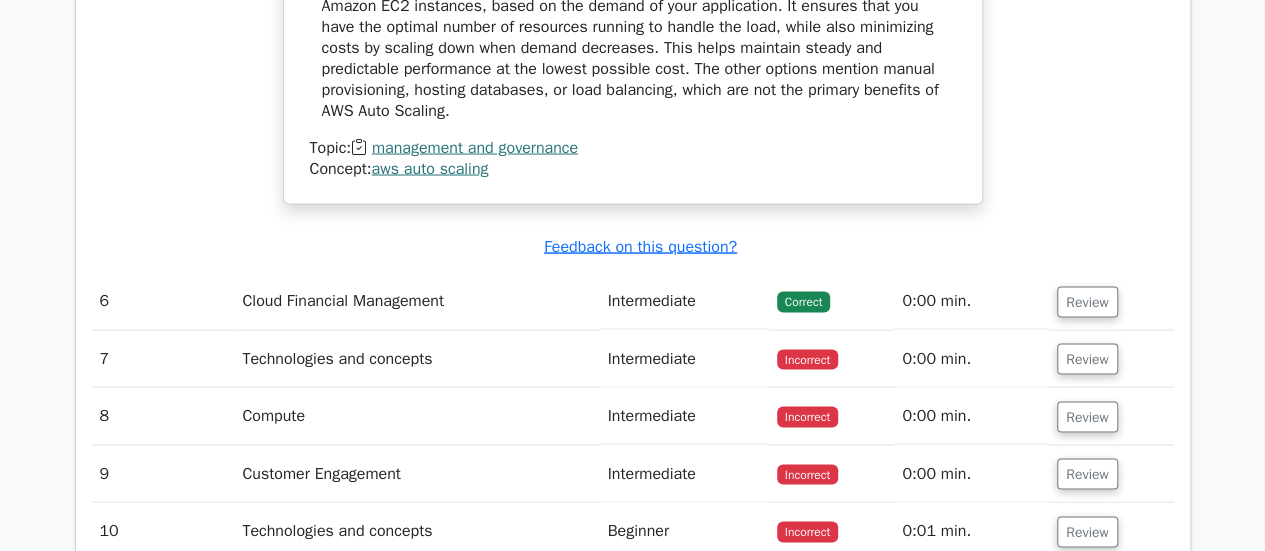 scroll, scrollTop: 5607, scrollLeft: 0, axis: vertical 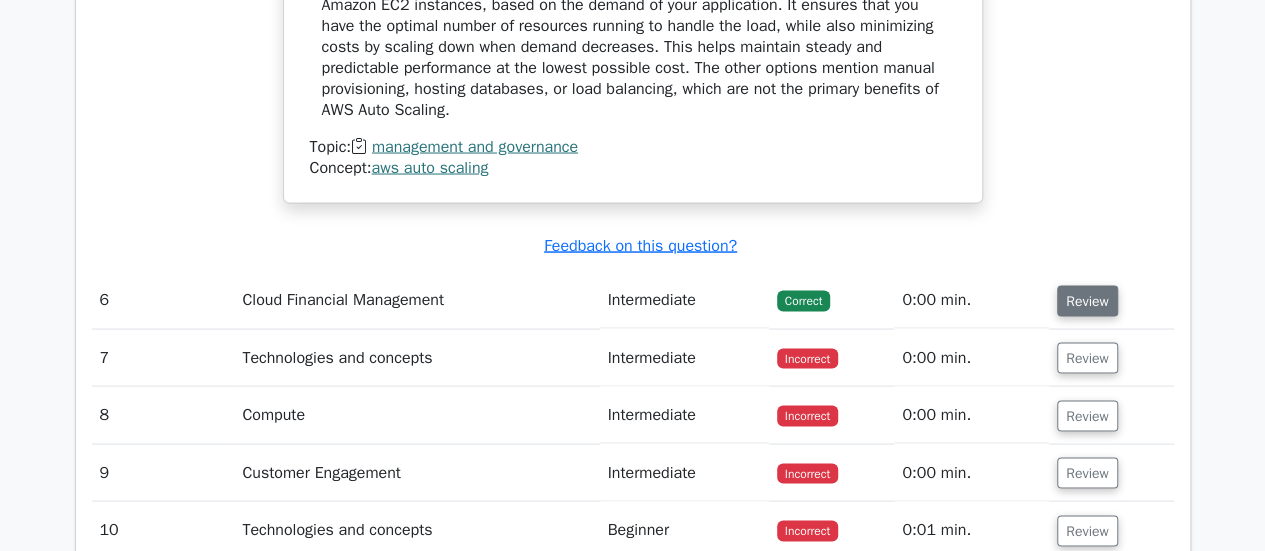 click on "Review" at bounding box center [1087, 300] 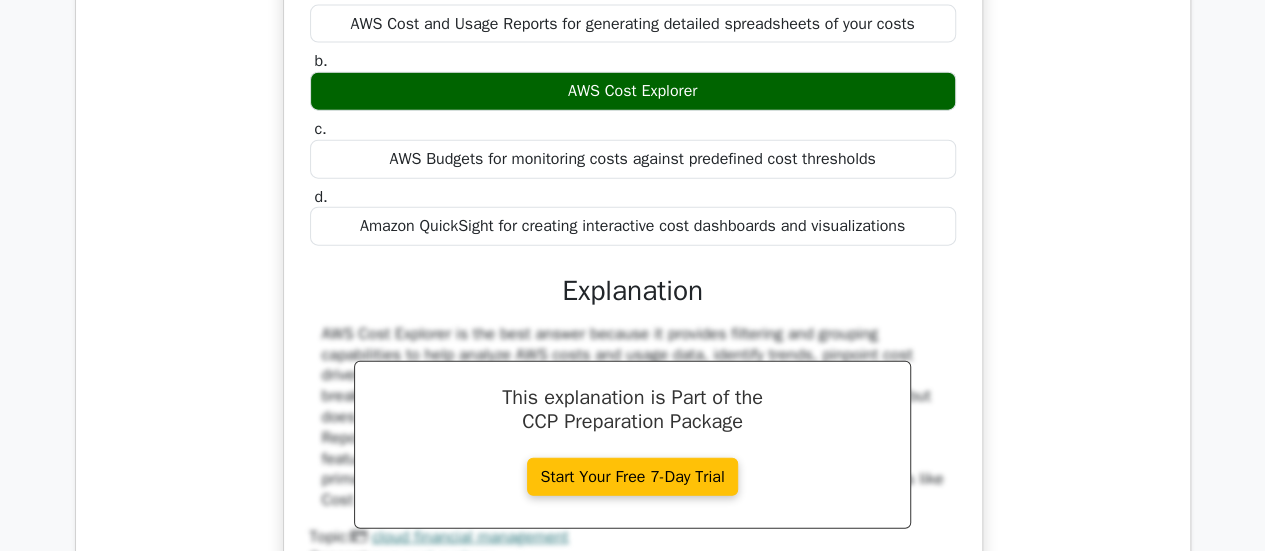 scroll, scrollTop: 6107, scrollLeft: 0, axis: vertical 